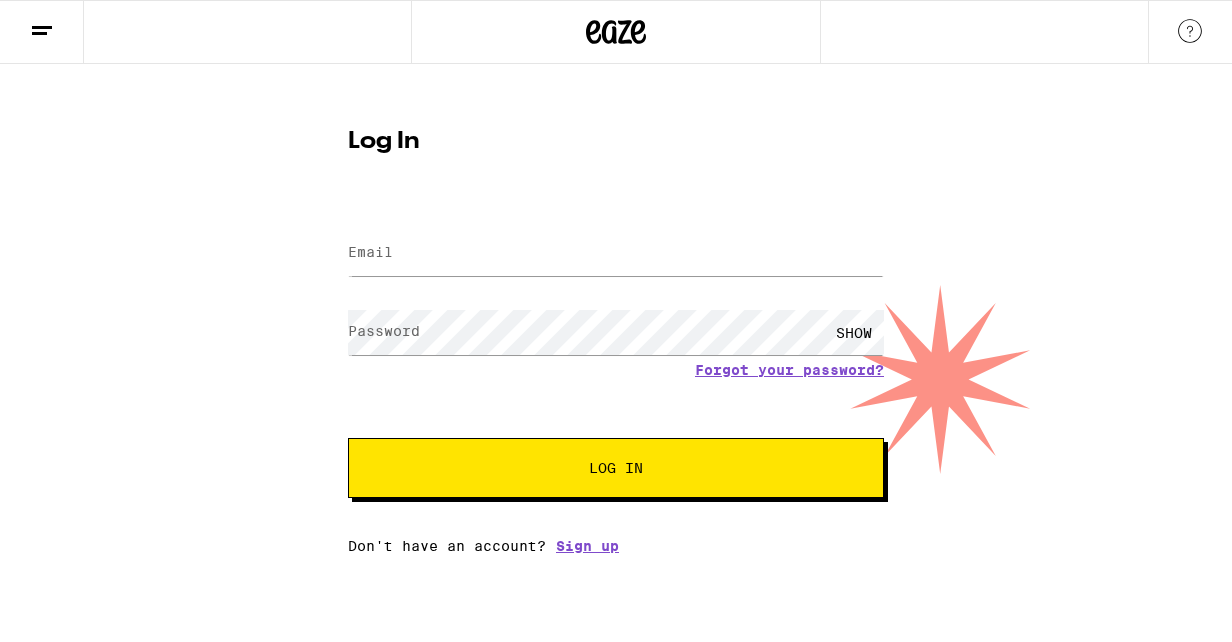 scroll, scrollTop: 0, scrollLeft: 0, axis: both 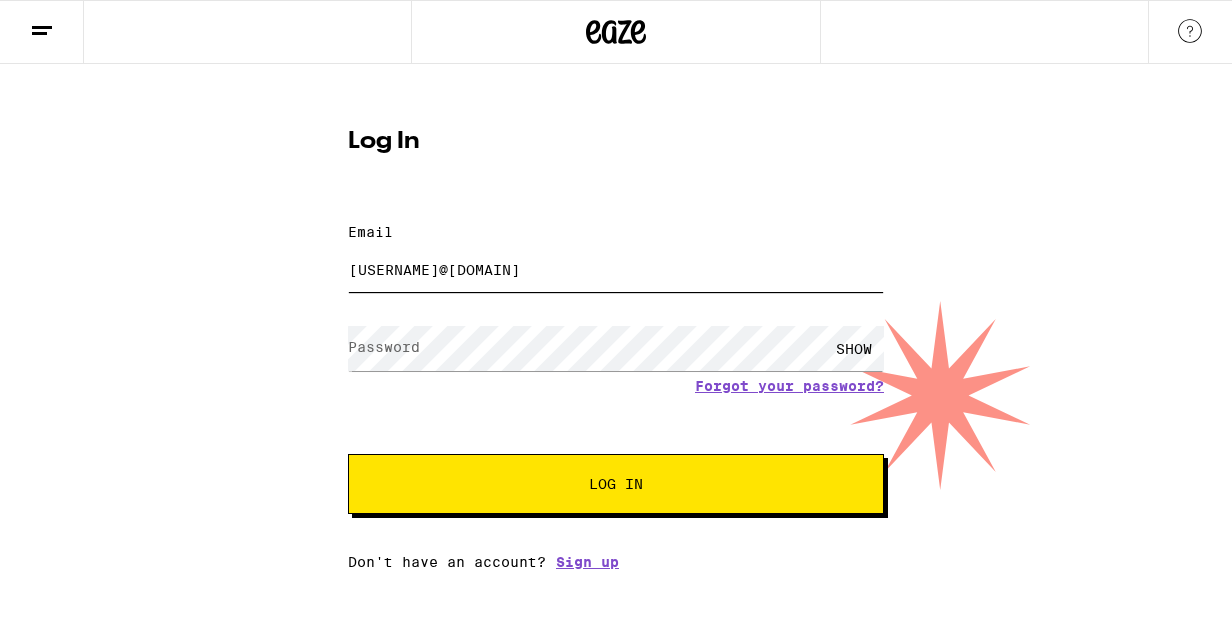 type on "[USERNAME]@[DOMAIN]" 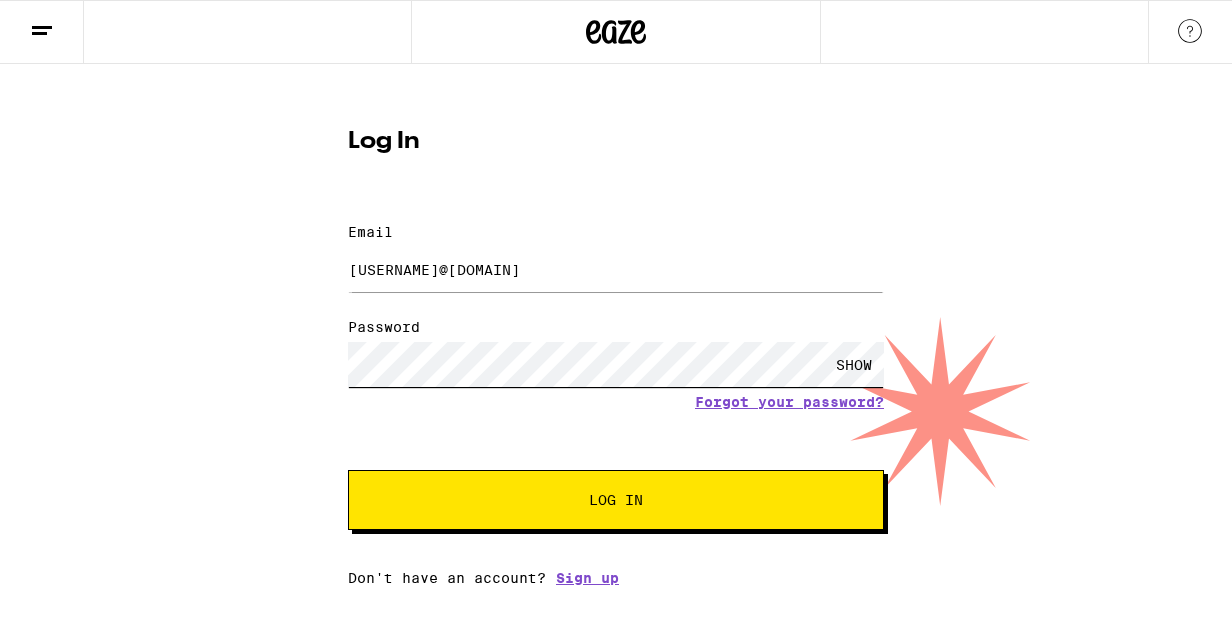 click on "Log In" at bounding box center (616, 500) 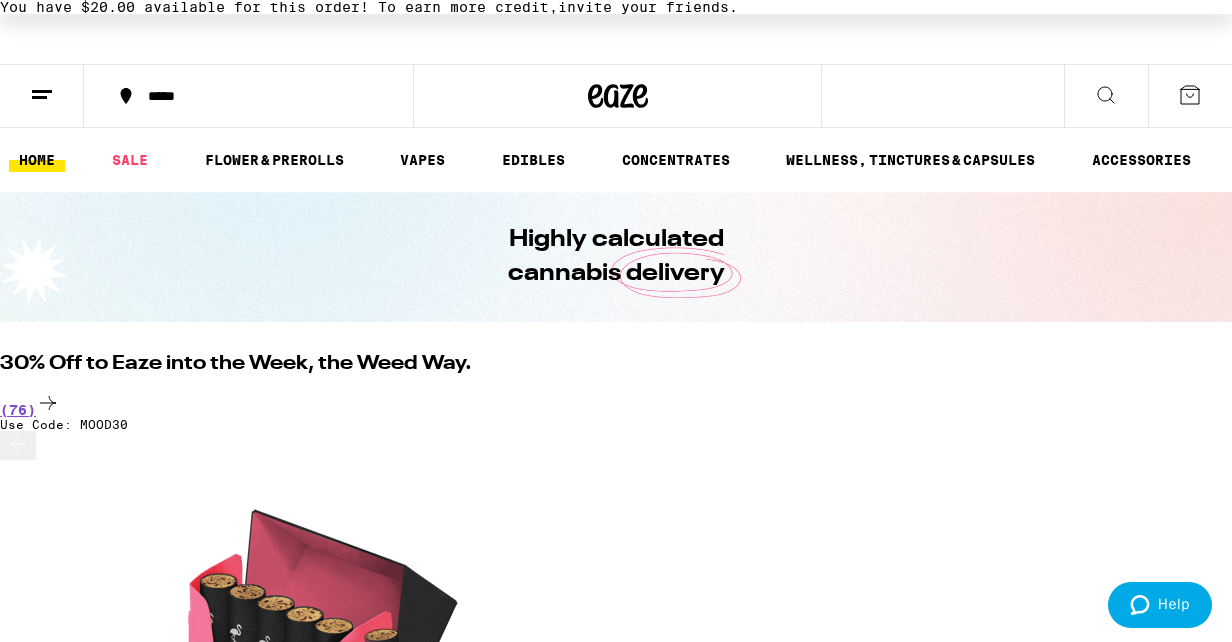 scroll, scrollTop: 0, scrollLeft: 0, axis: both 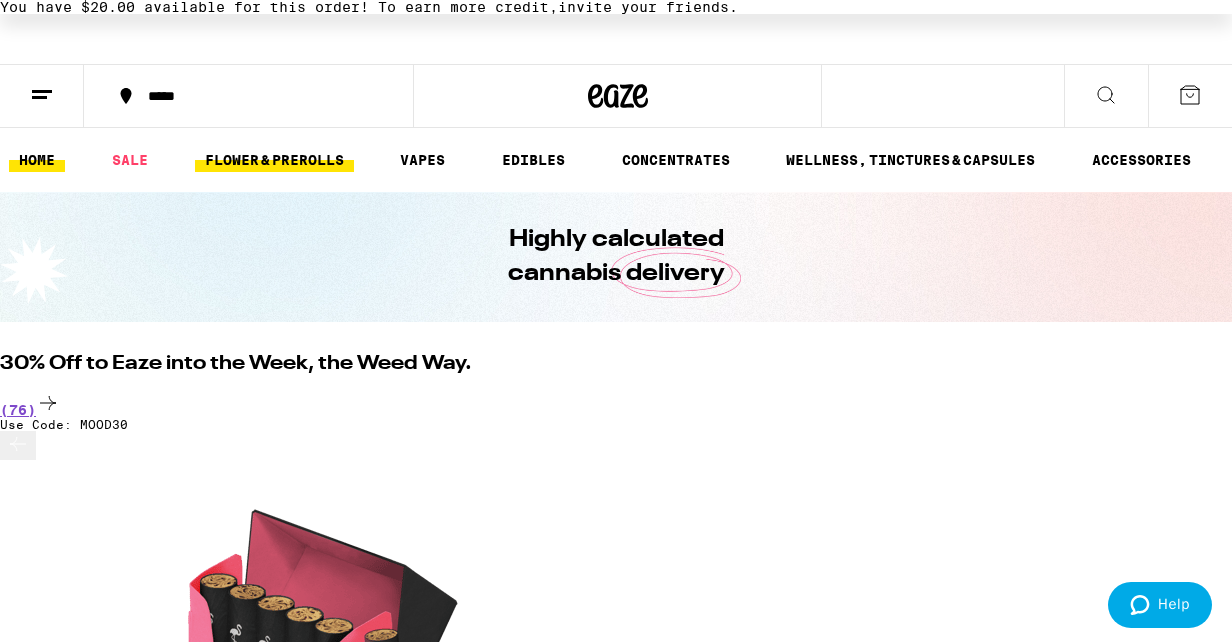 click on "FLOWER & PREROLLS" at bounding box center (274, 160) 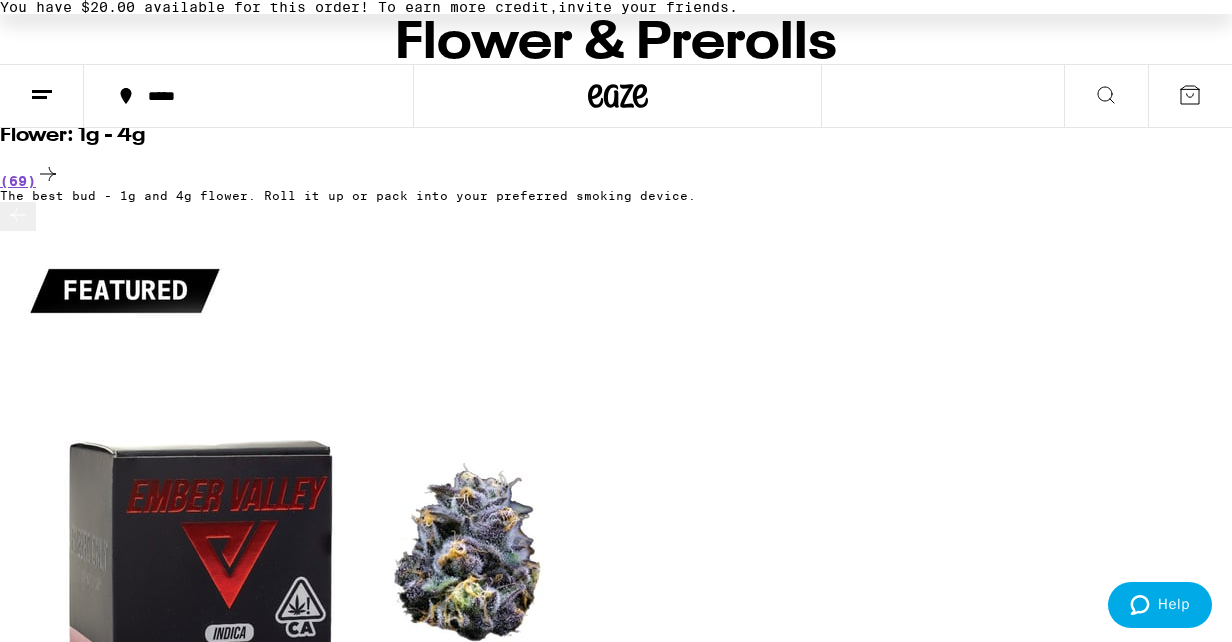 scroll, scrollTop: 223, scrollLeft: 0, axis: vertical 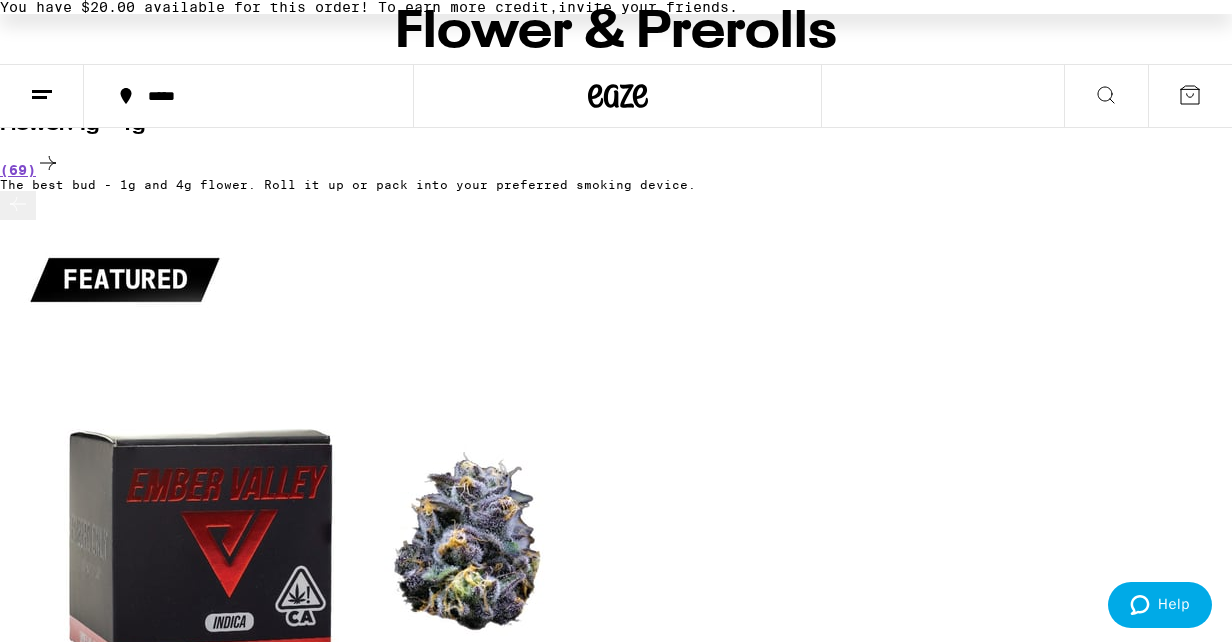 click 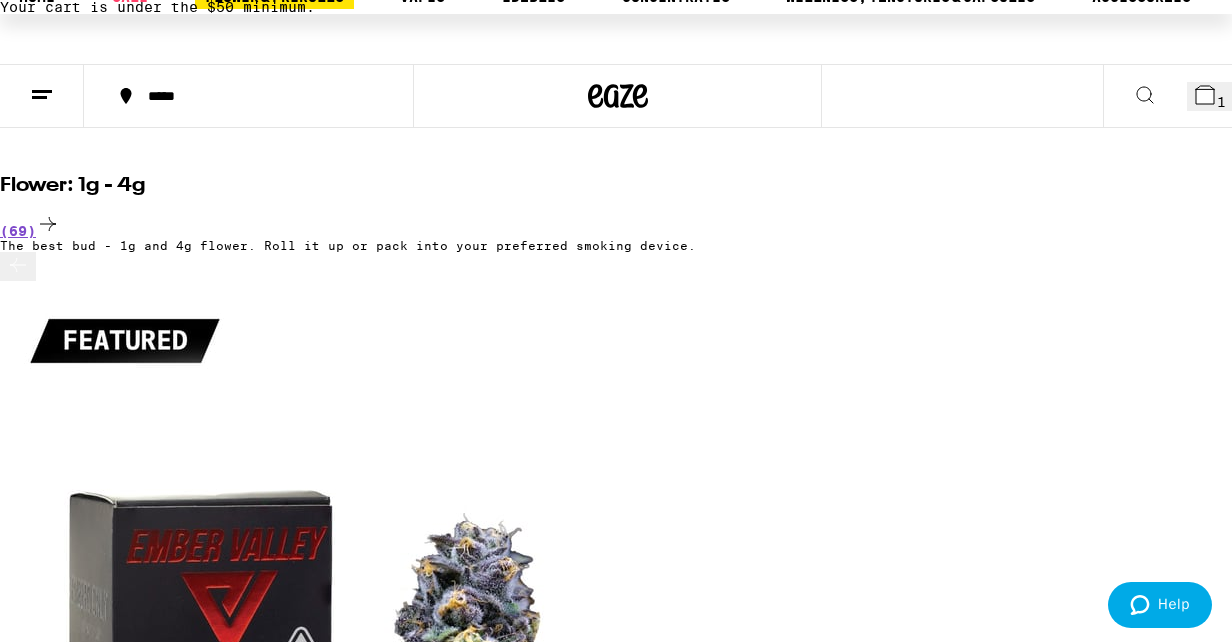 scroll, scrollTop: 0, scrollLeft: 1237, axis: horizontal 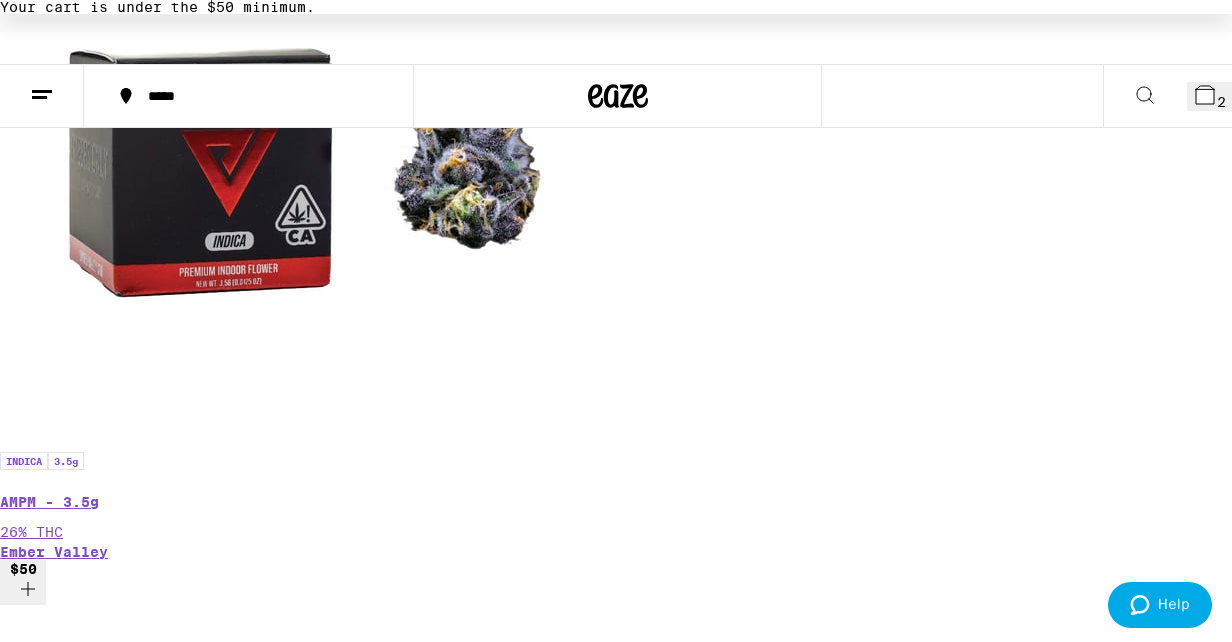 click on "(115)" at bounding box center [616, 10338] 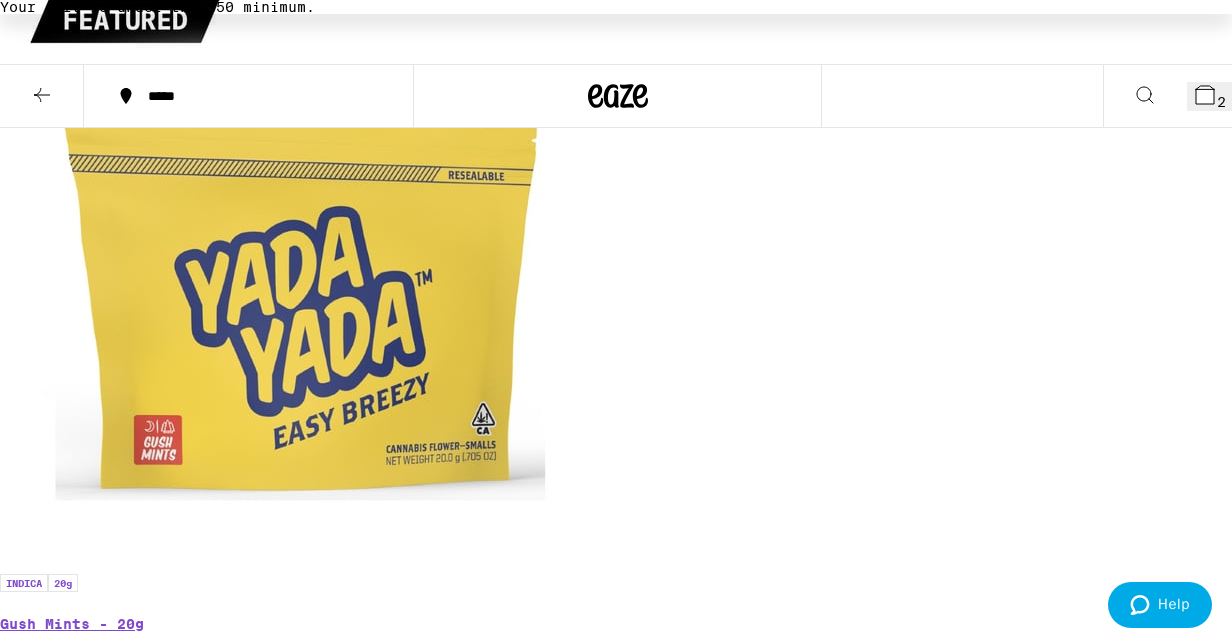 scroll, scrollTop: 555, scrollLeft: 0, axis: vertical 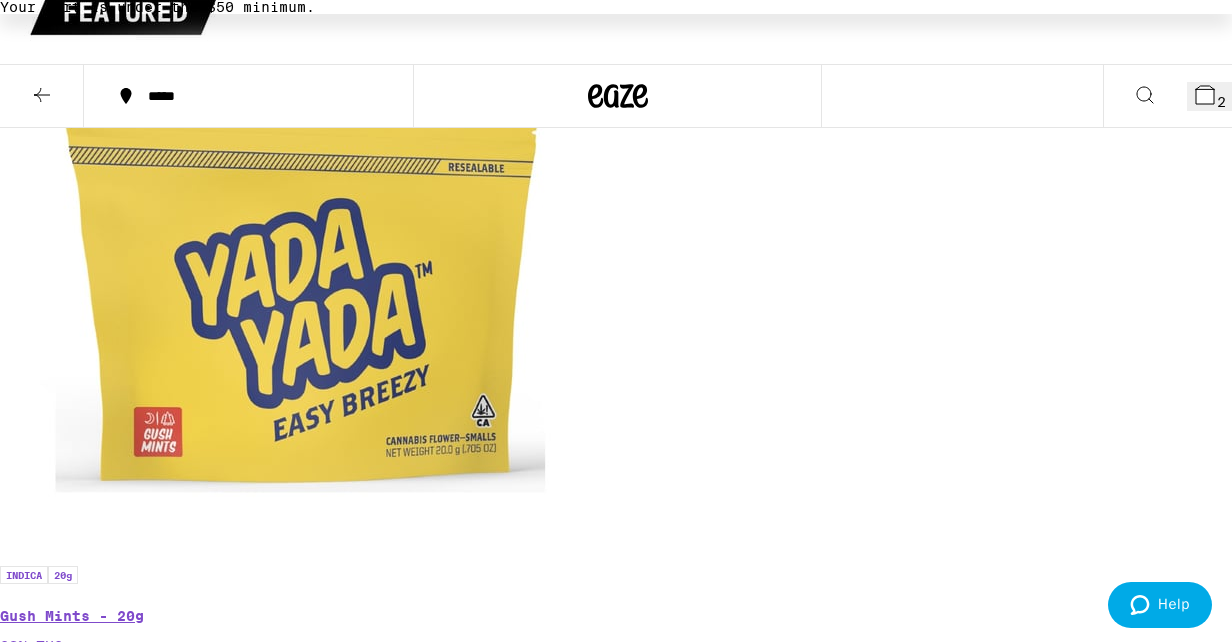 click 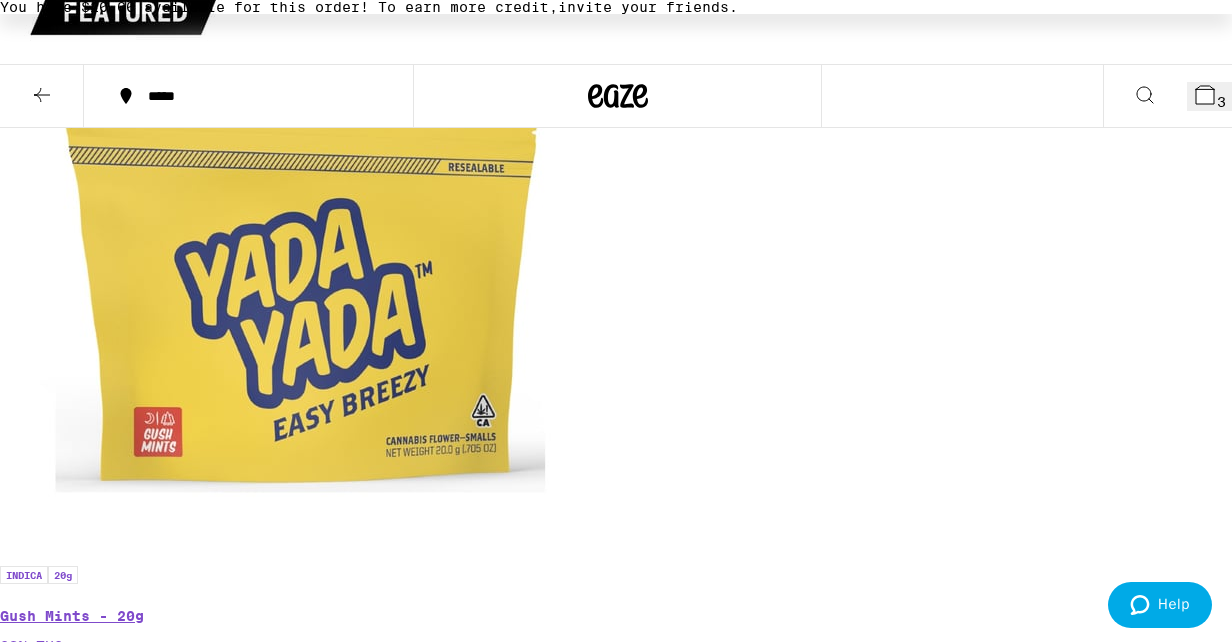 click 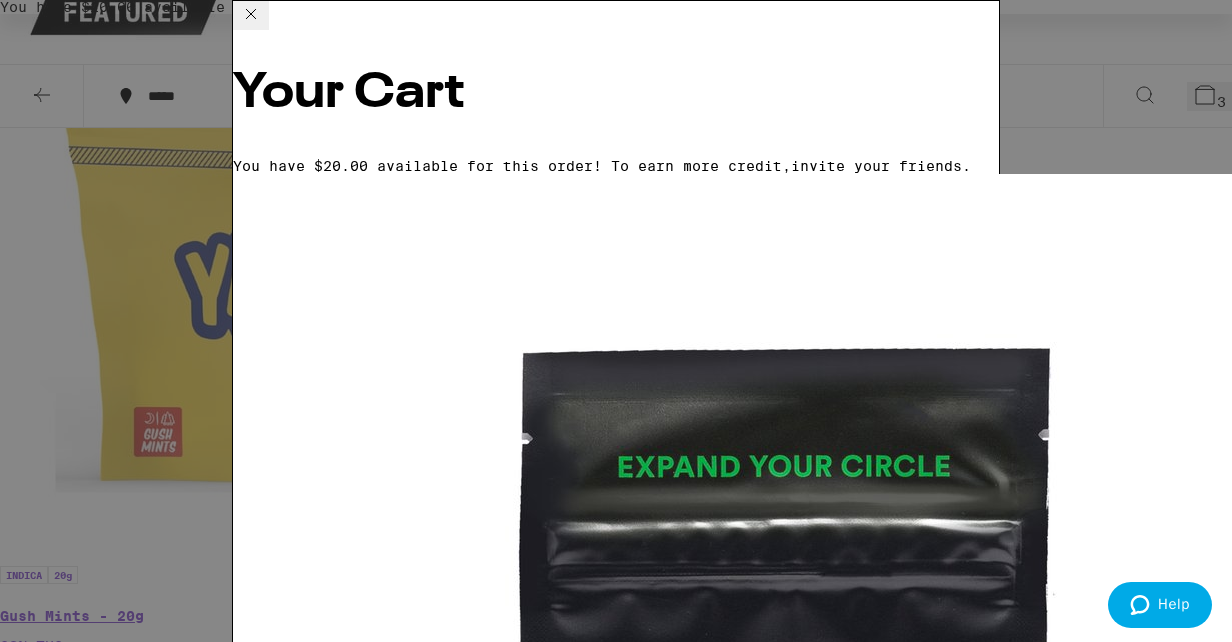 scroll, scrollTop: 431, scrollLeft: 0, axis: vertical 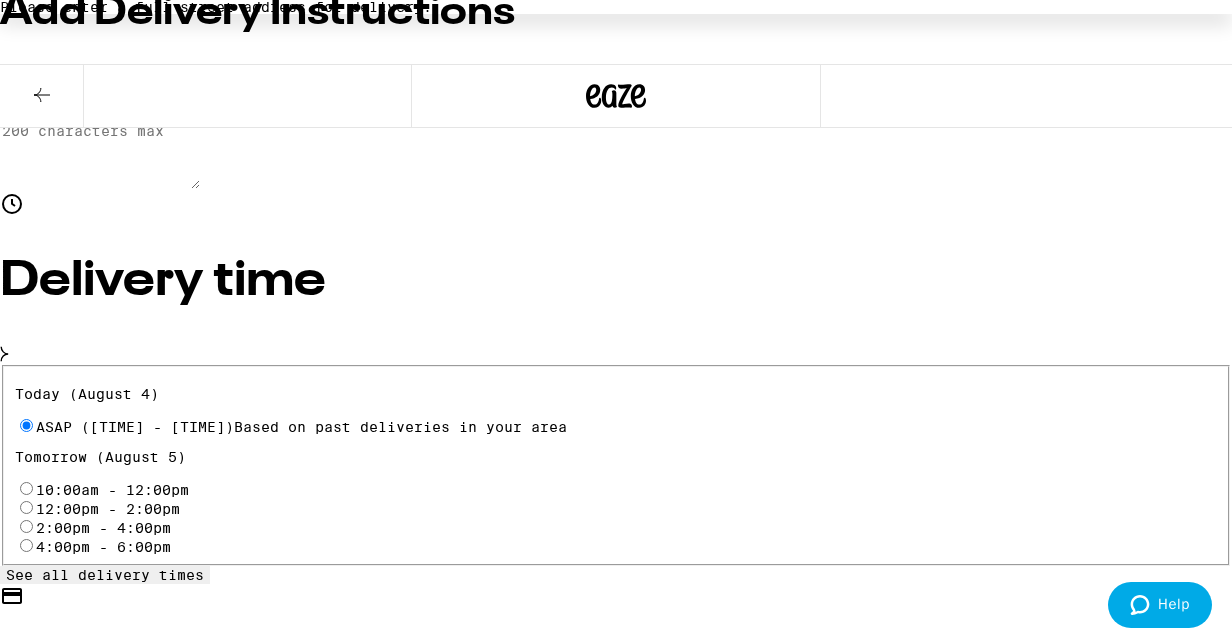 click on "Pay with Checking Account You will be redirected to link your bank" at bounding box center [352, 783] 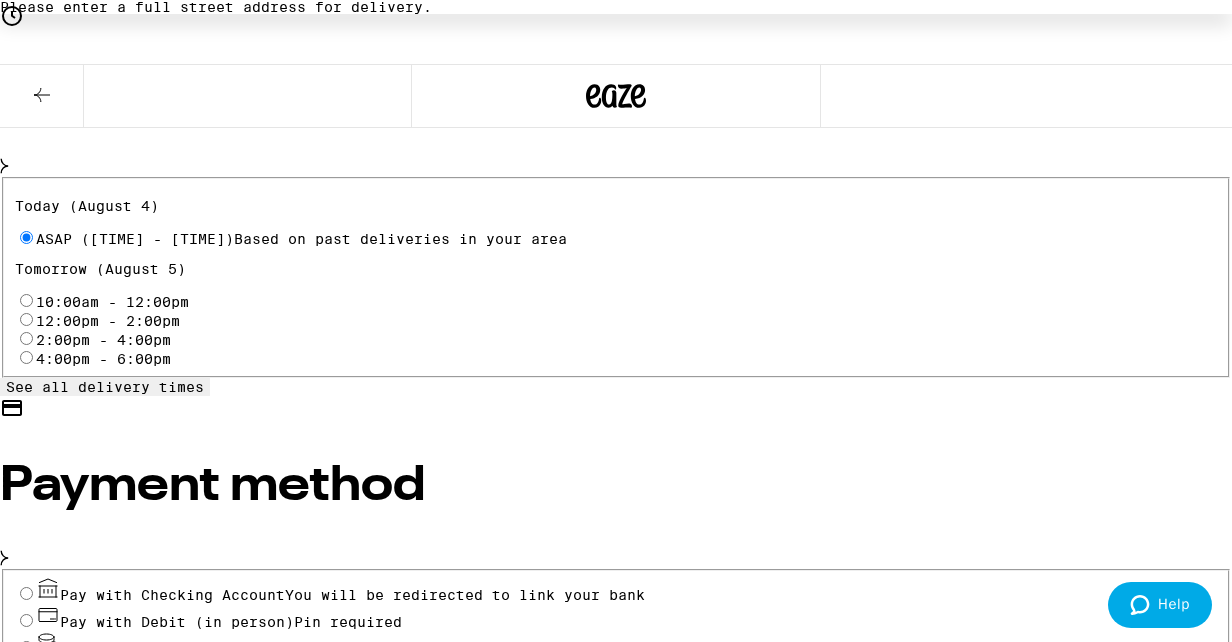 scroll, scrollTop: 758, scrollLeft: 0, axis: vertical 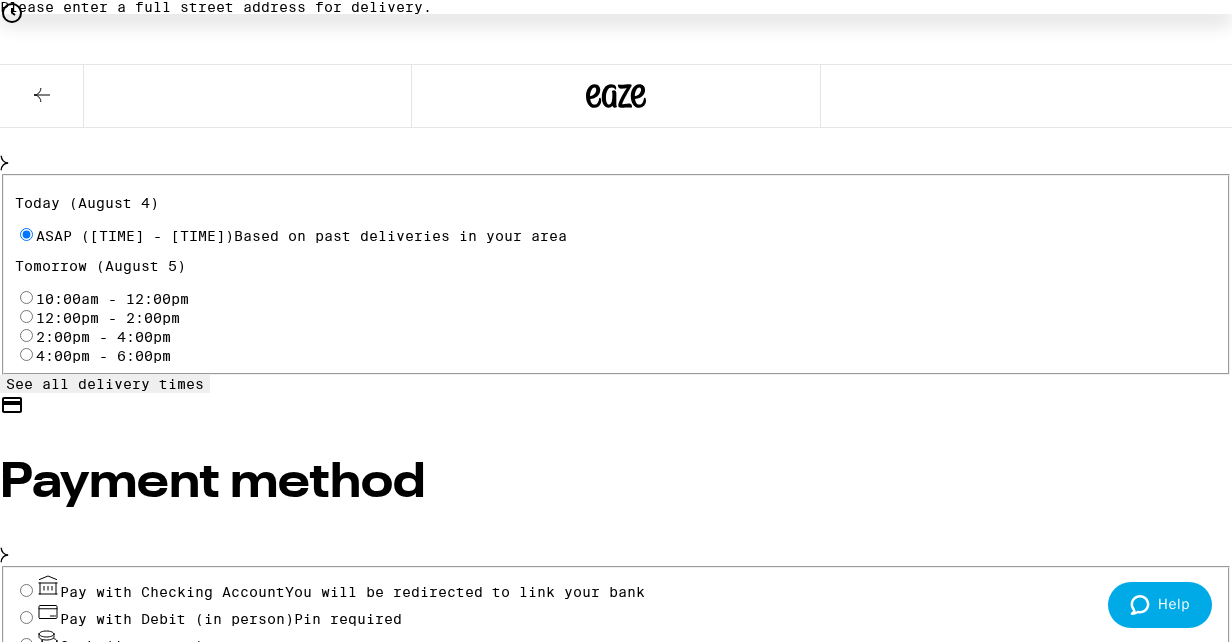click on "Pay with Debit (in person) Pin required" at bounding box center [26, 617] 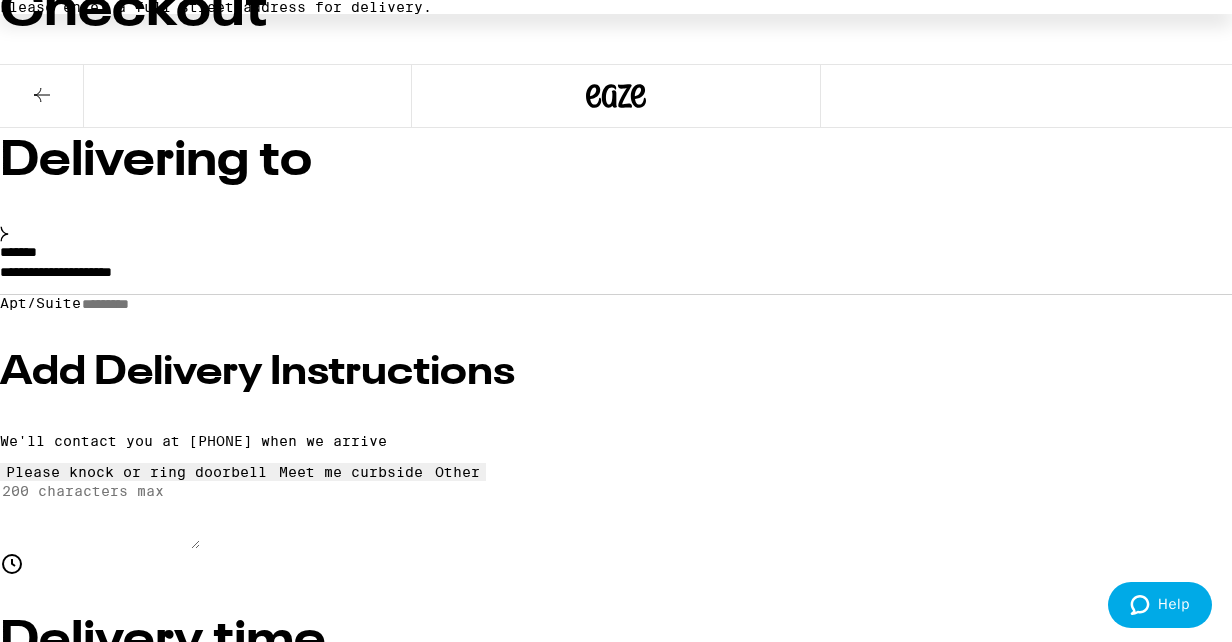 scroll, scrollTop: 217, scrollLeft: 0, axis: vertical 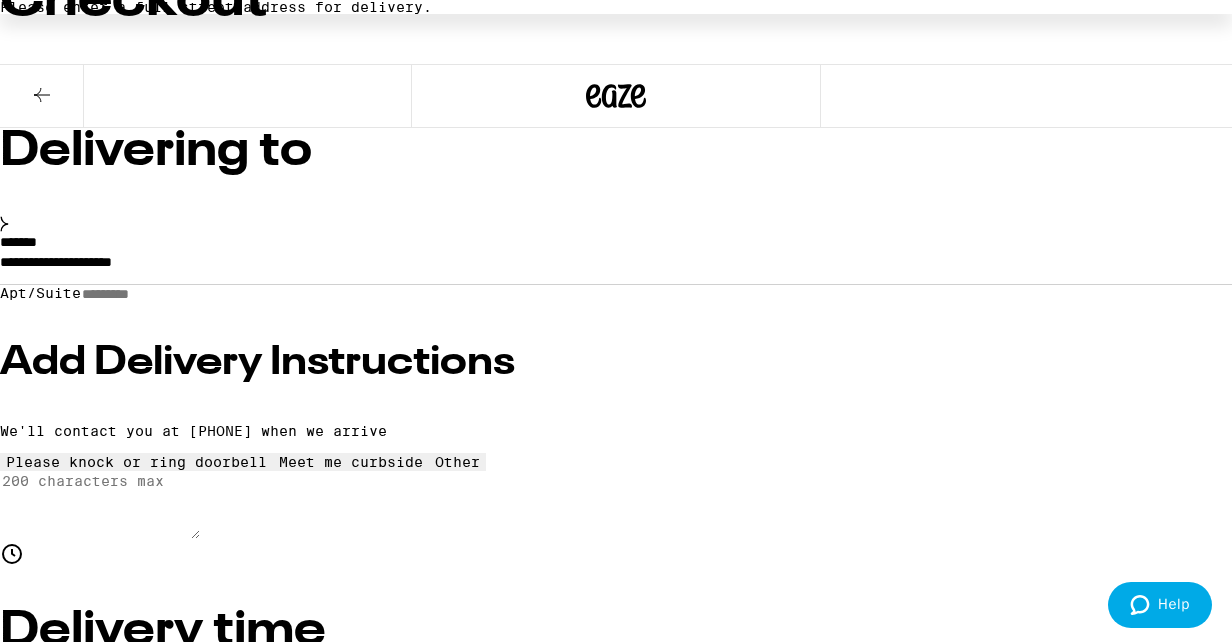 click on "Other" at bounding box center [616, 5539] 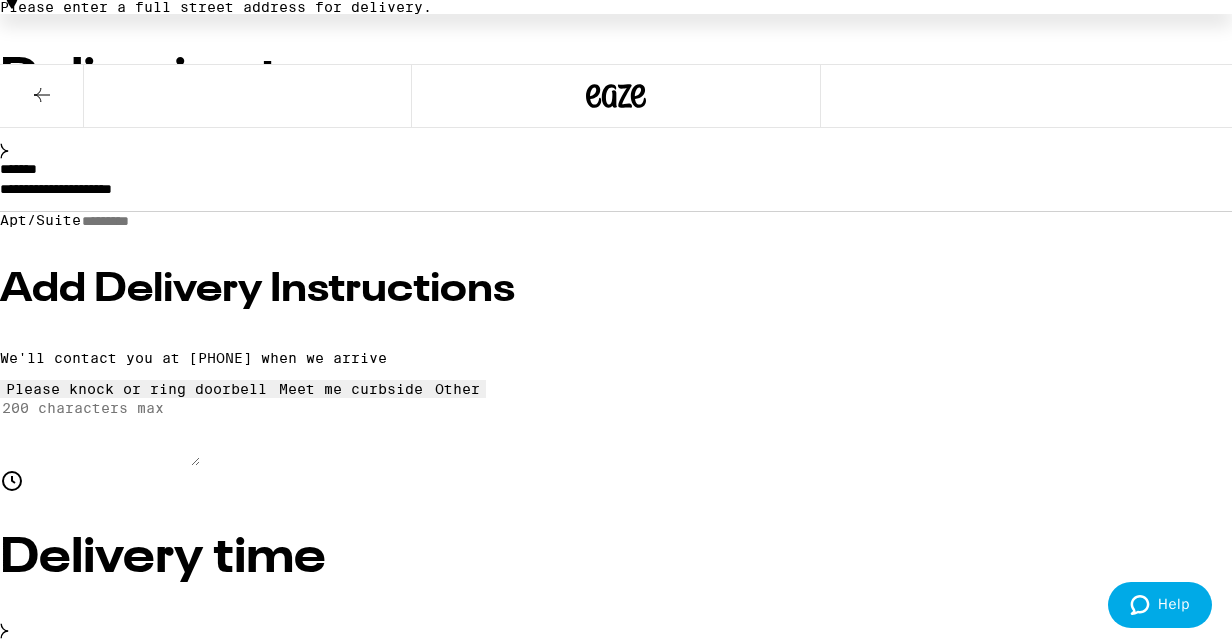scroll, scrollTop: 297, scrollLeft: 0, axis: vertical 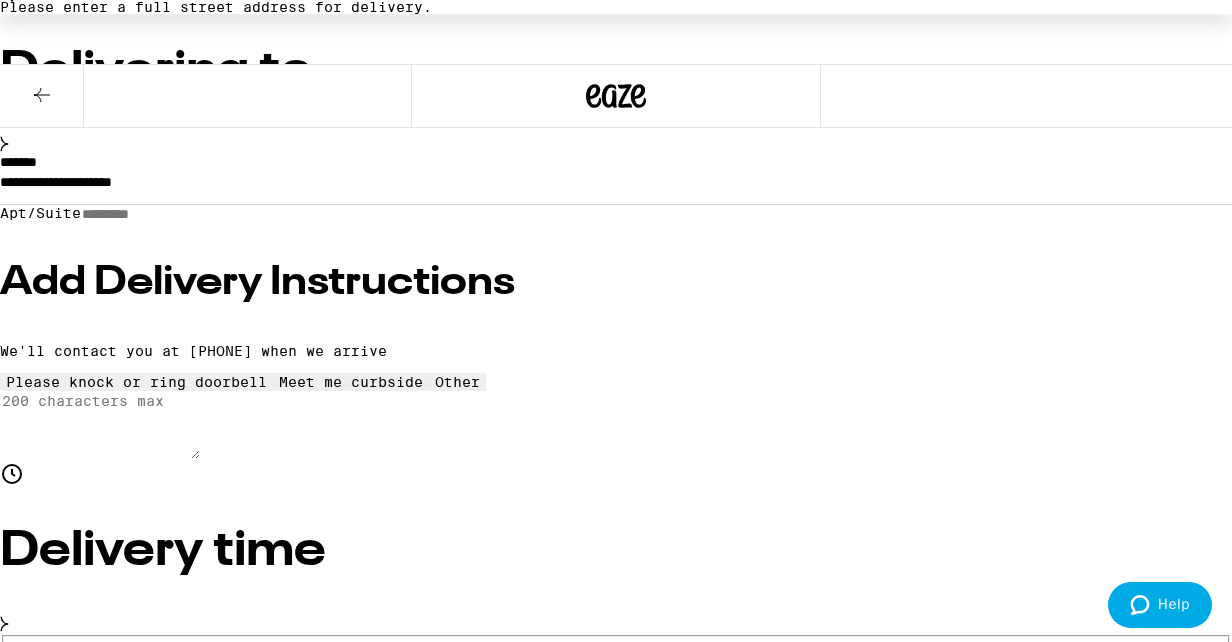 type on "2" 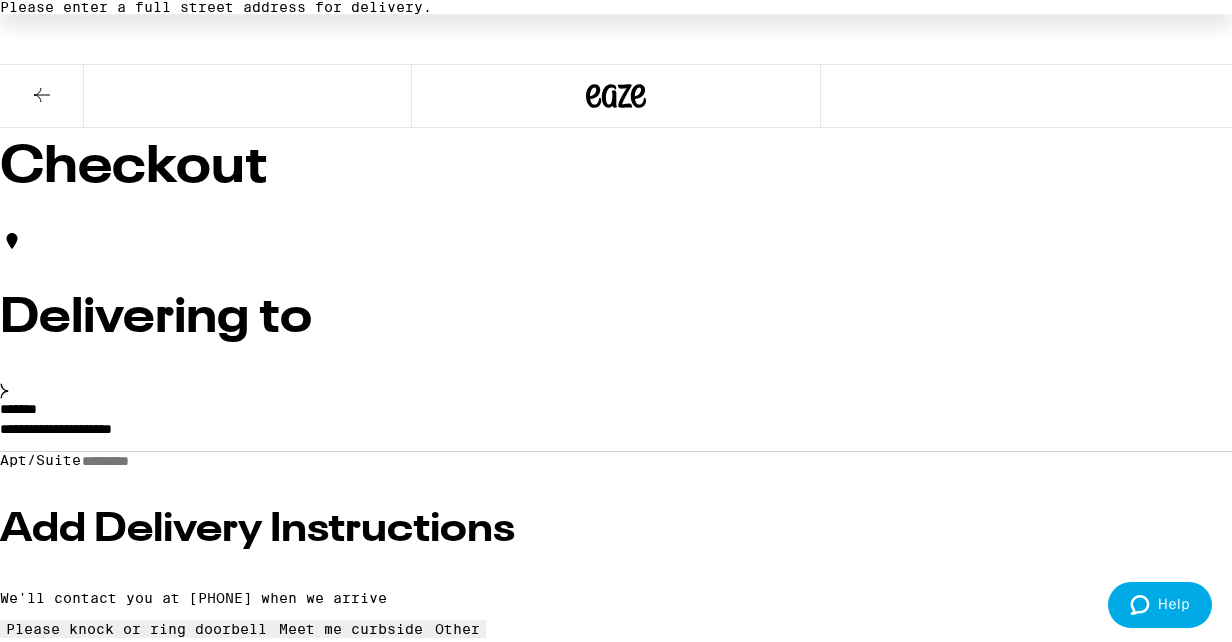 scroll, scrollTop: 84, scrollLeft: 0, axis: vertical 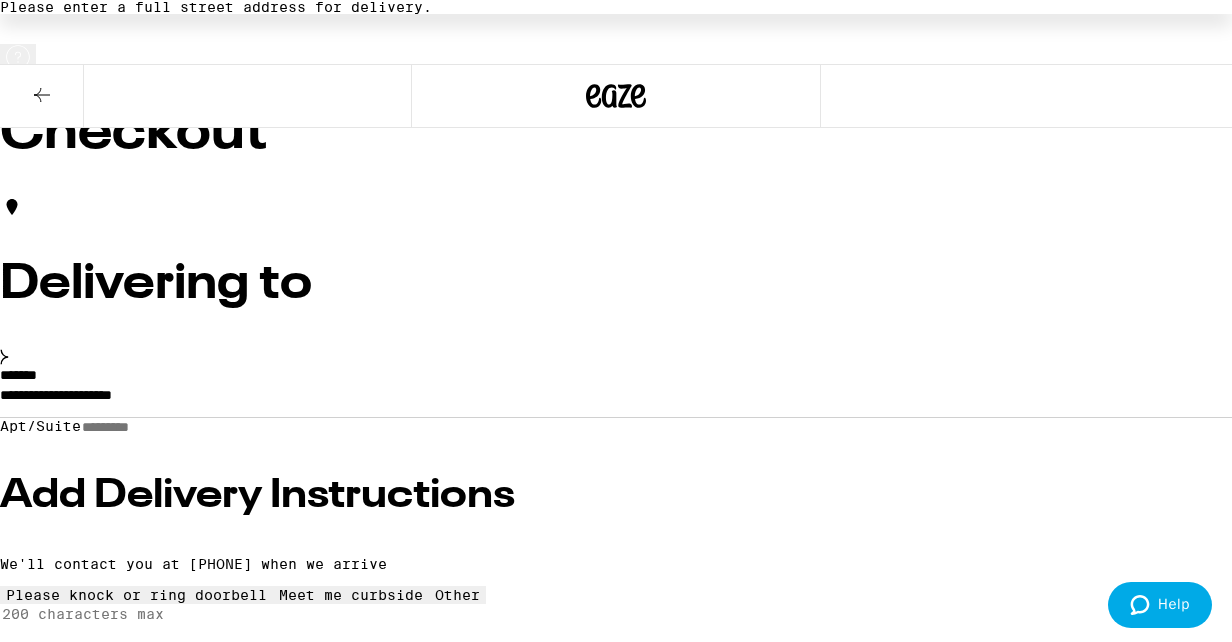 click on "**********" at bounding box center (616, 400) 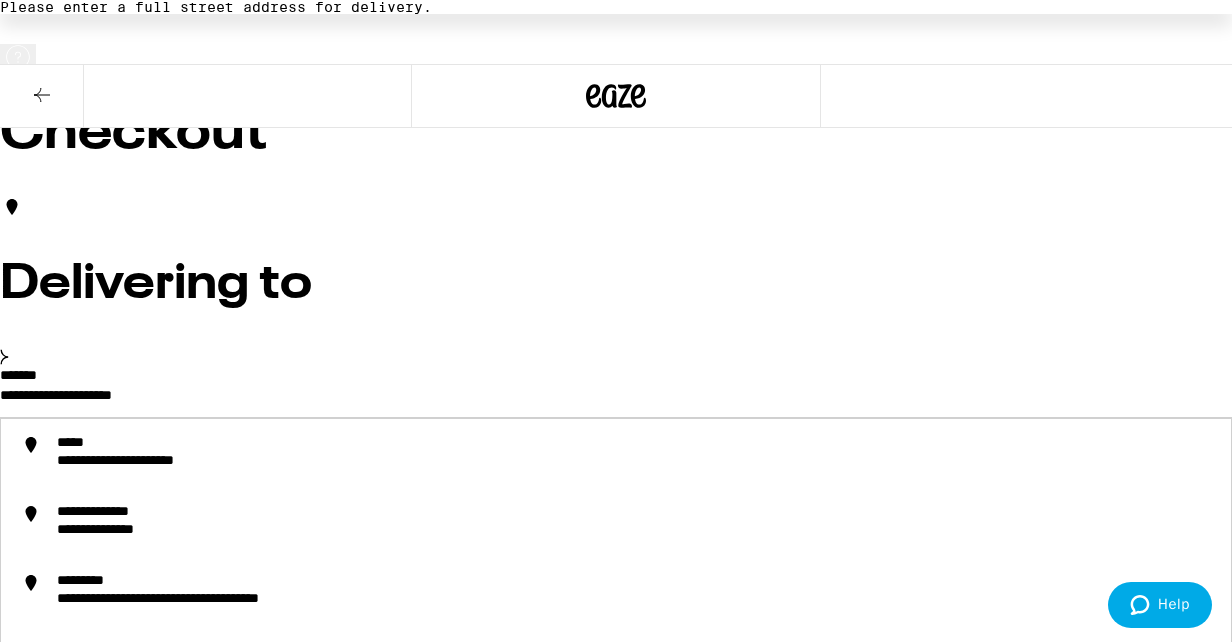 click on "**********" at bounding box center [616, 400] 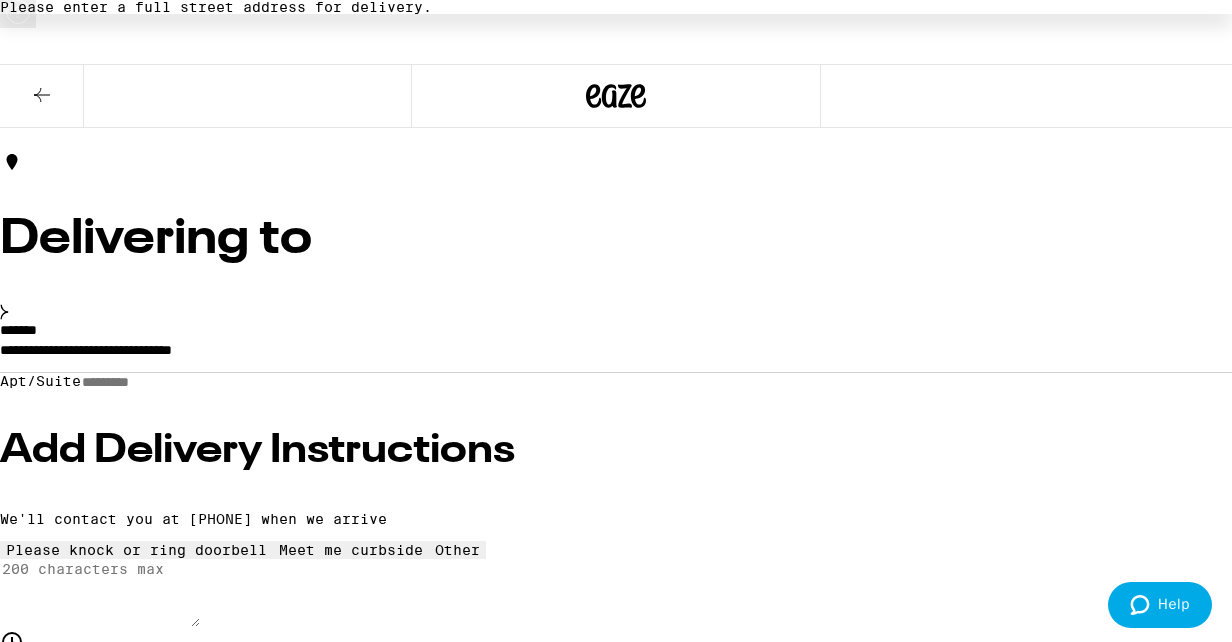 scroll, scrollTop: 136, scrollLeft: 0, axis: vertical 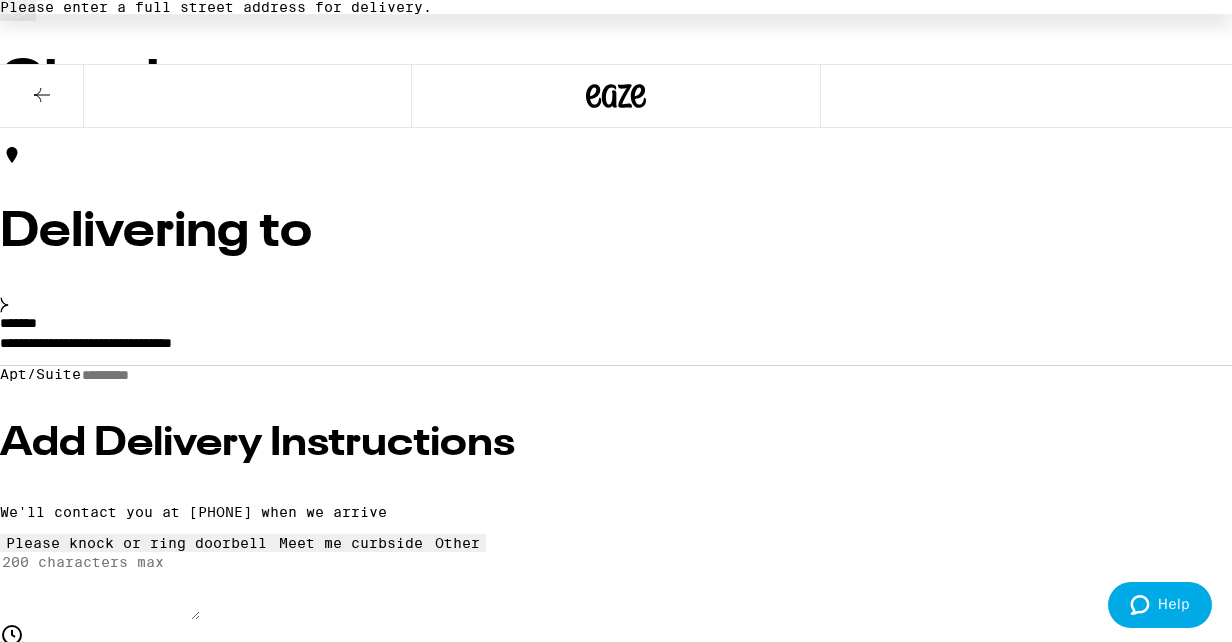 click on "Apt/Suite" at bounding box center [152, 375] 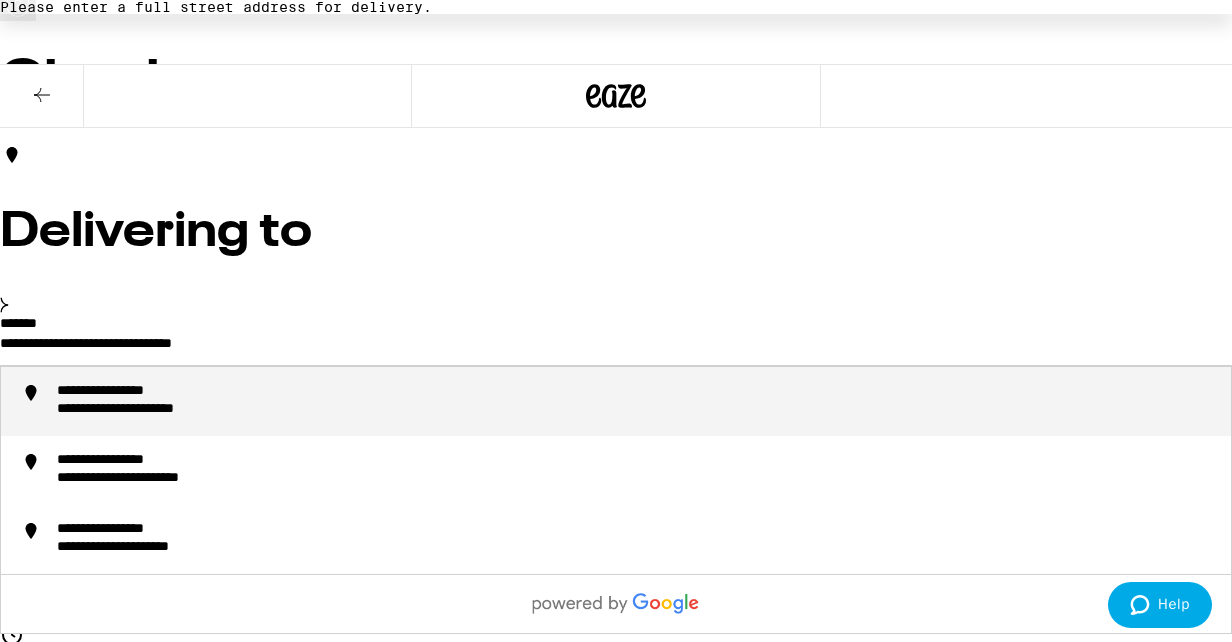 drag, startPoint x: 447, startPoint y: 321, endPoint x: 285, endPoint y: 324, distance: 162.02777 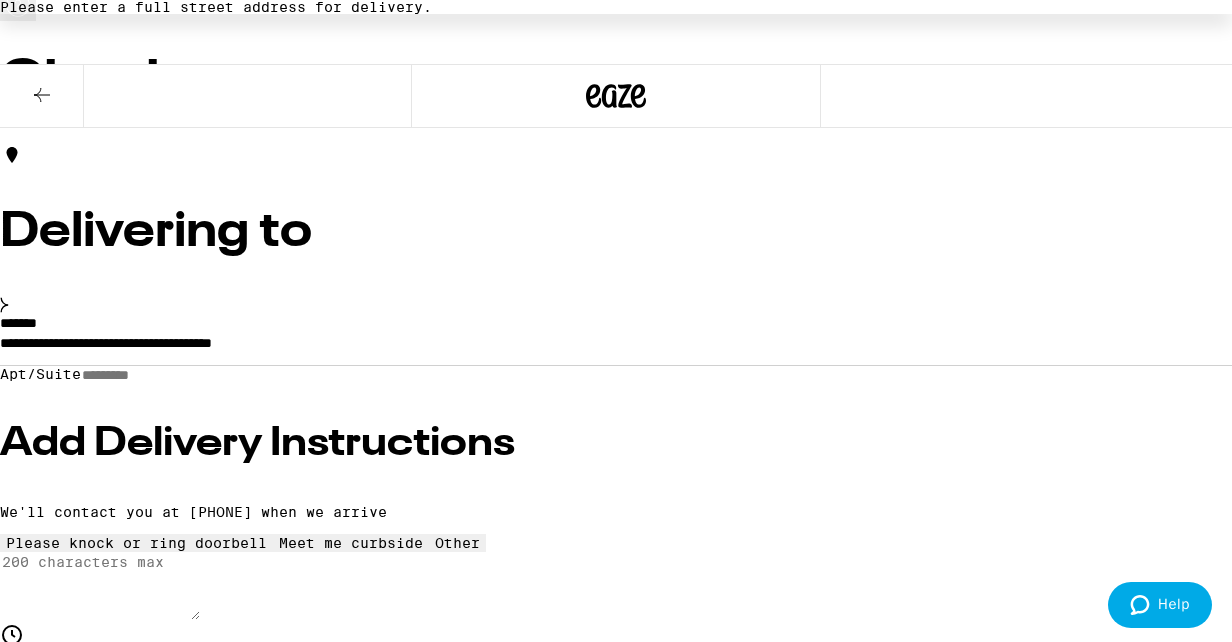 type on "**********" 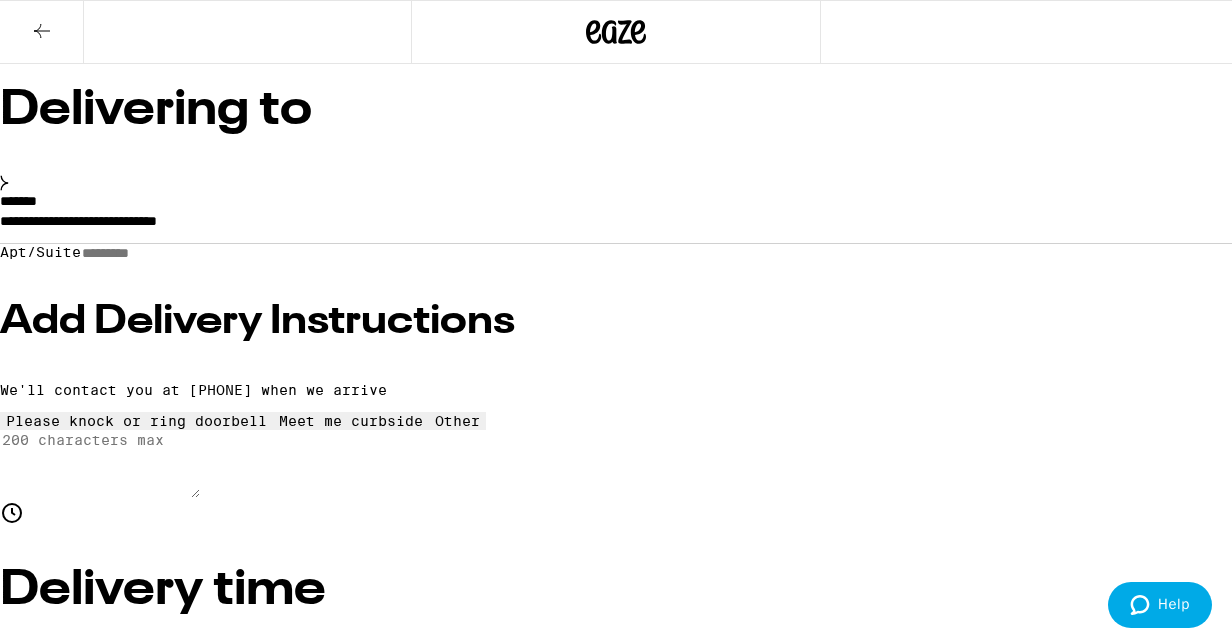 scroll, scrollTop: 246, scrollLeft: 0, axis: vertical 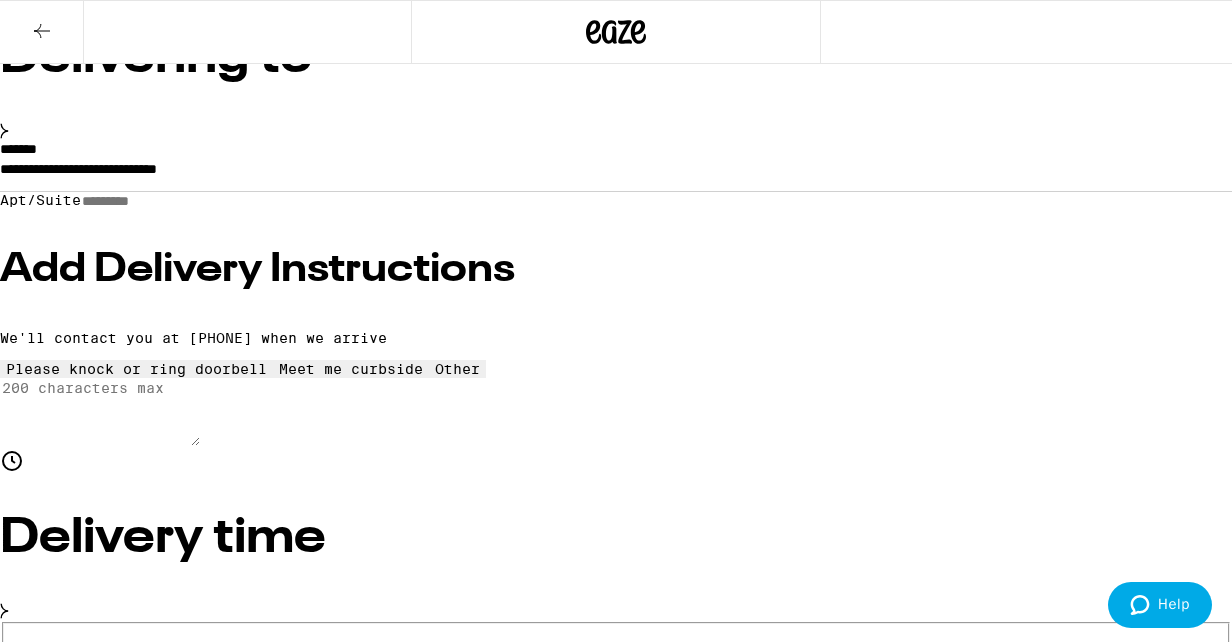 click on "Place Order" at bounding box center (55, 5624) 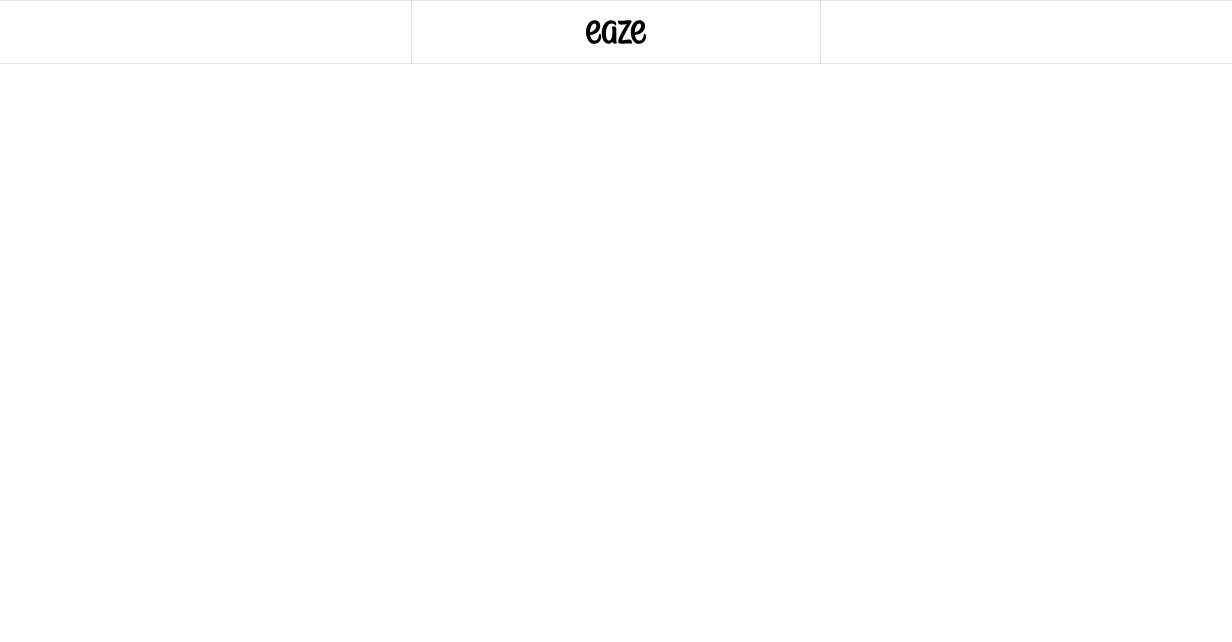scroll, scrollTop: 0, scrollLeft: 0, axis: both 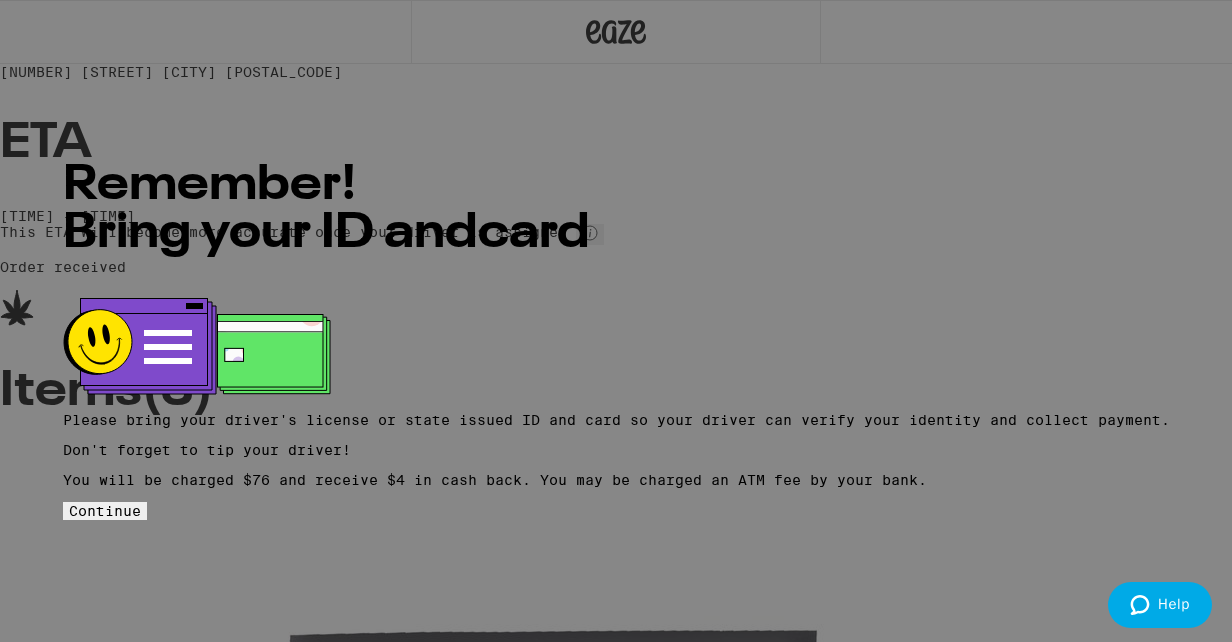 click on "Continue" at bounding box center (105, 511) 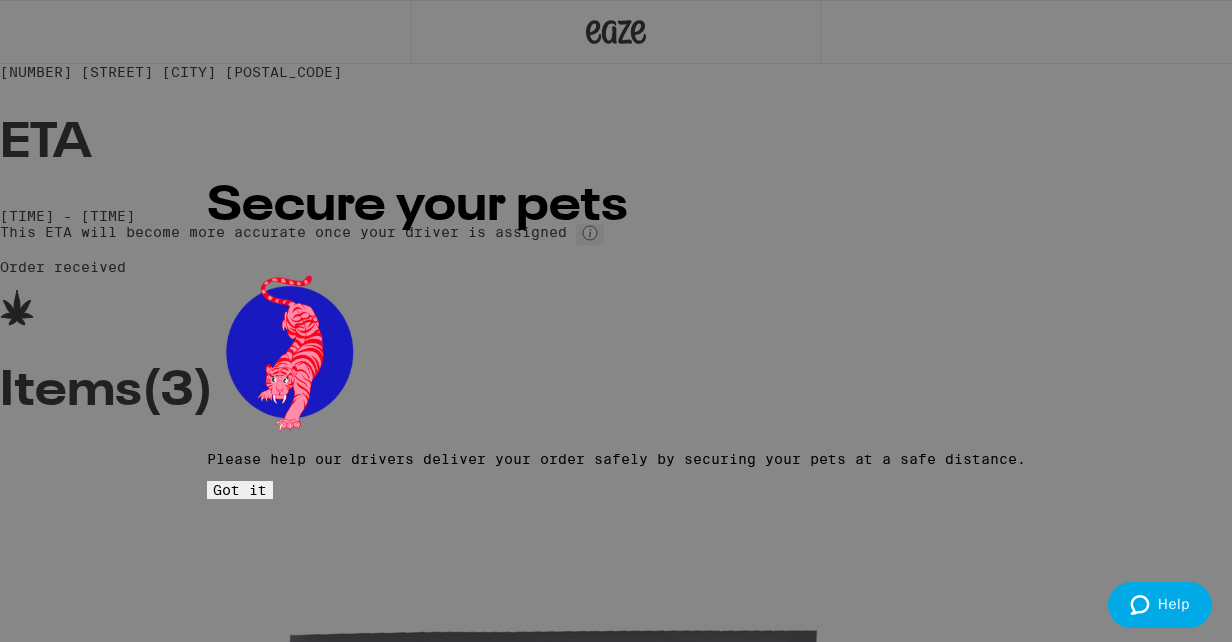 click on "Got it" at bounding box center (240, 490) 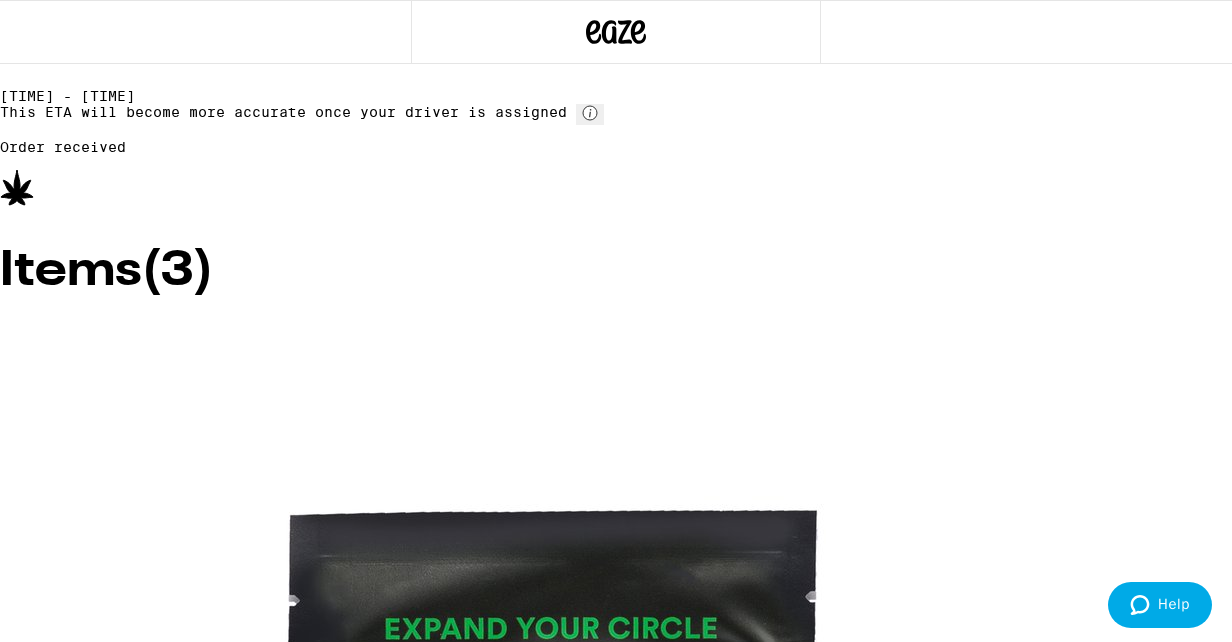 scroll, scrollTop: 0, scrollLeft: 0, axis: both 